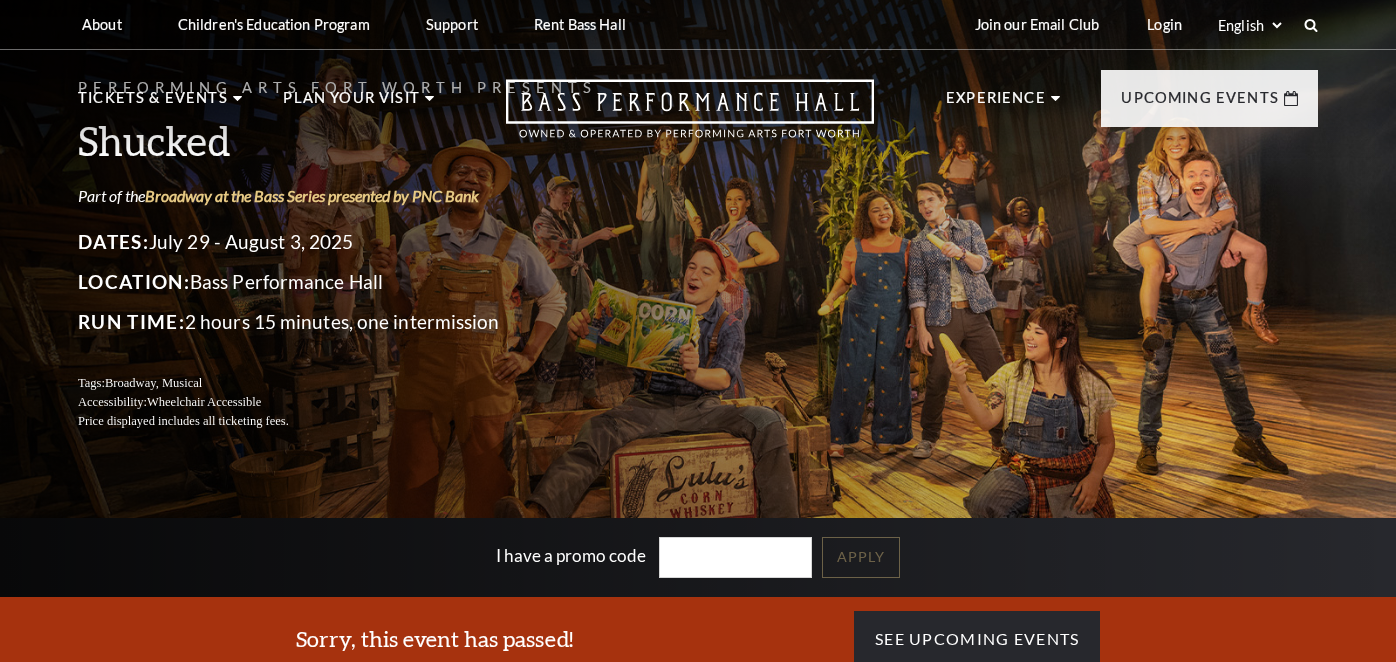 scroll, scrollTop: 0, scrollLeft: 0, axis: both 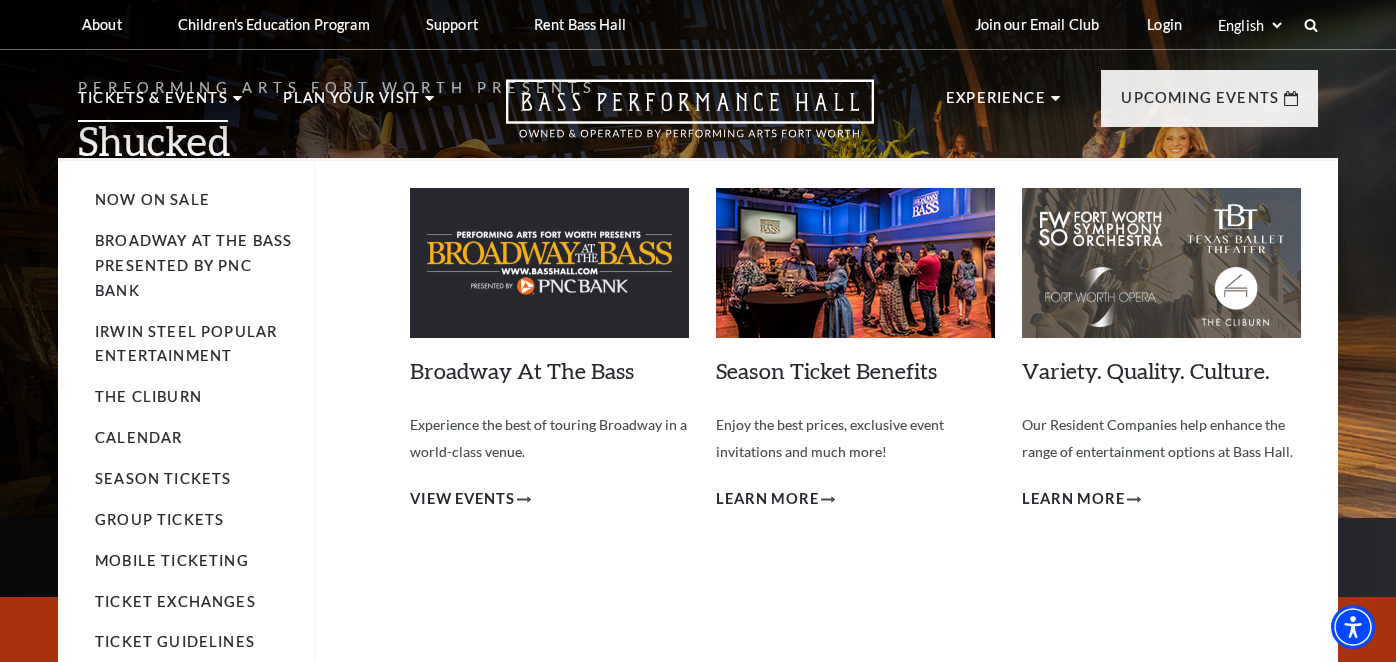 click on "Tickets & Events" at bounding box center [153, 104] 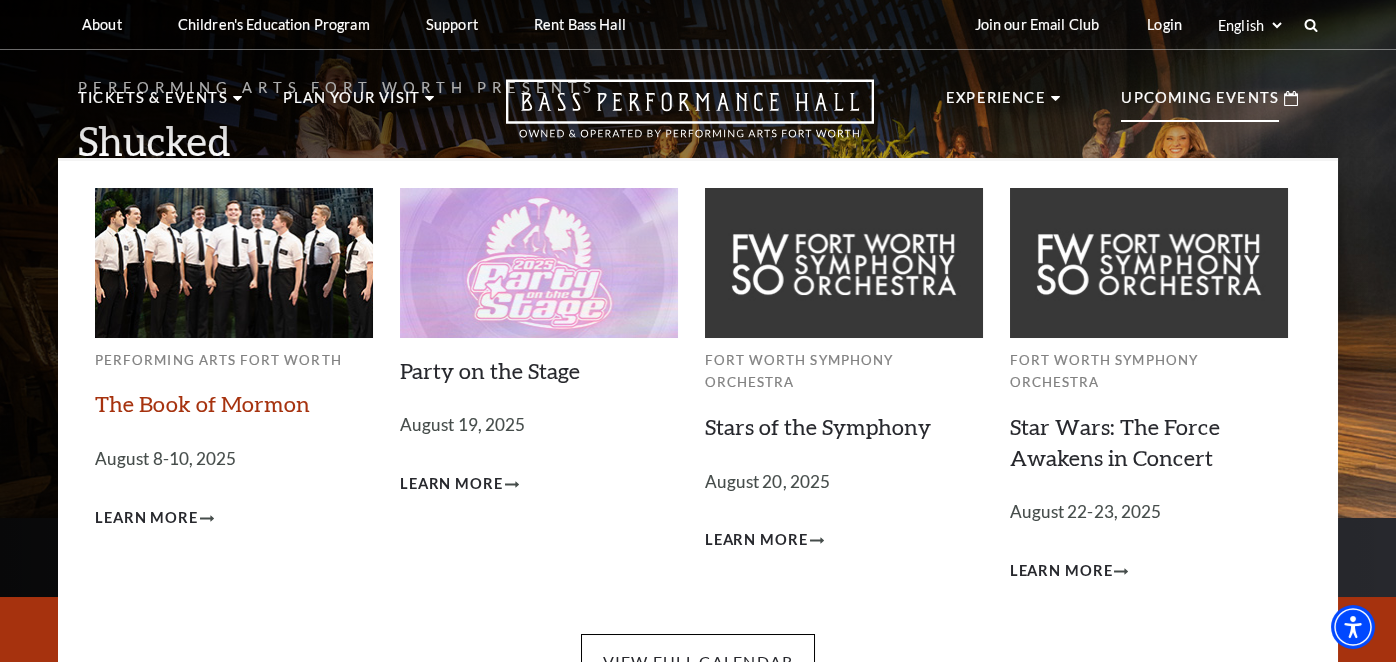 click on "The Book of Mormon" at bounding box center (202, 403) 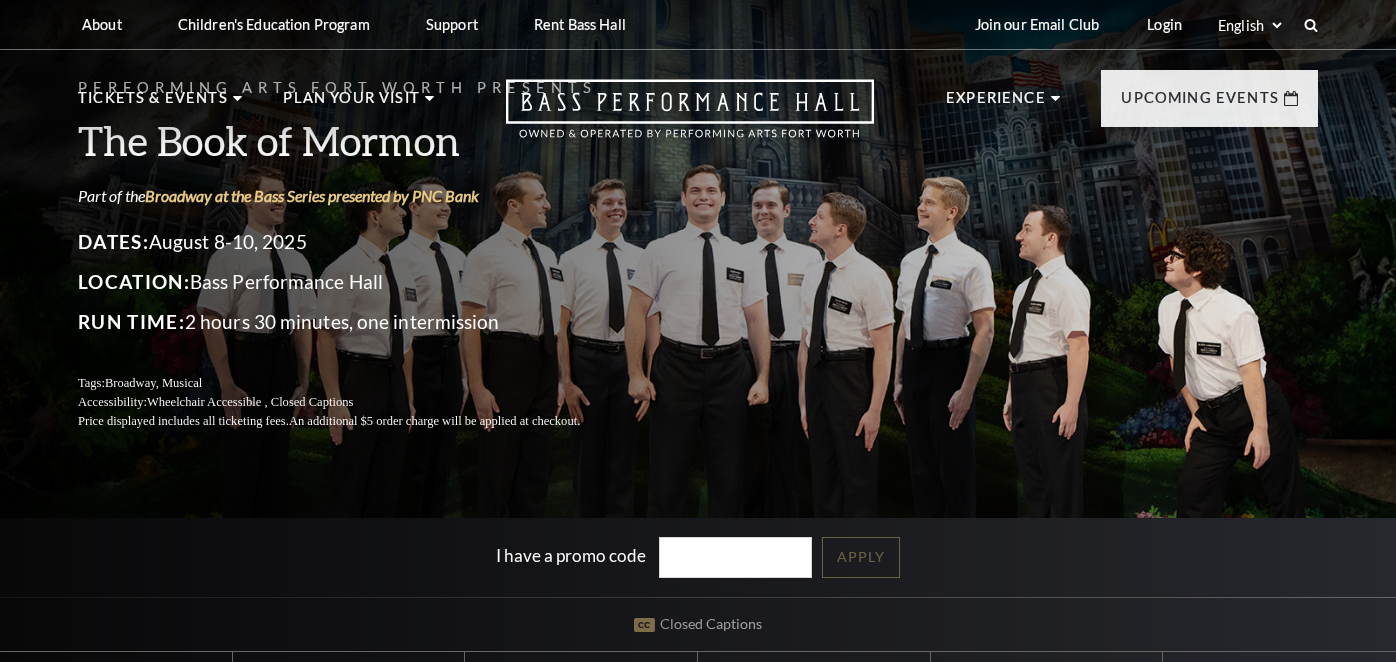 scroll, scrollTop: 0, scrollLeft: 0, axis: both 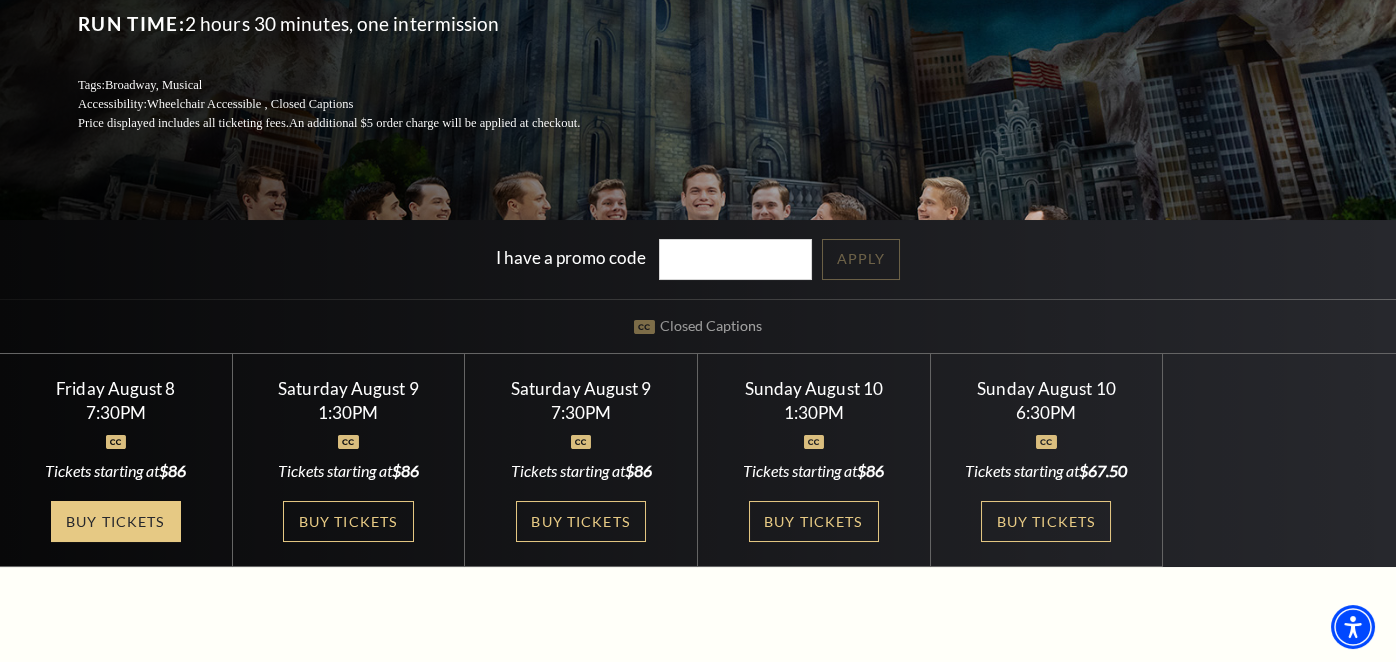 click on "Buy Tickets" at bounding box center (116, 521) 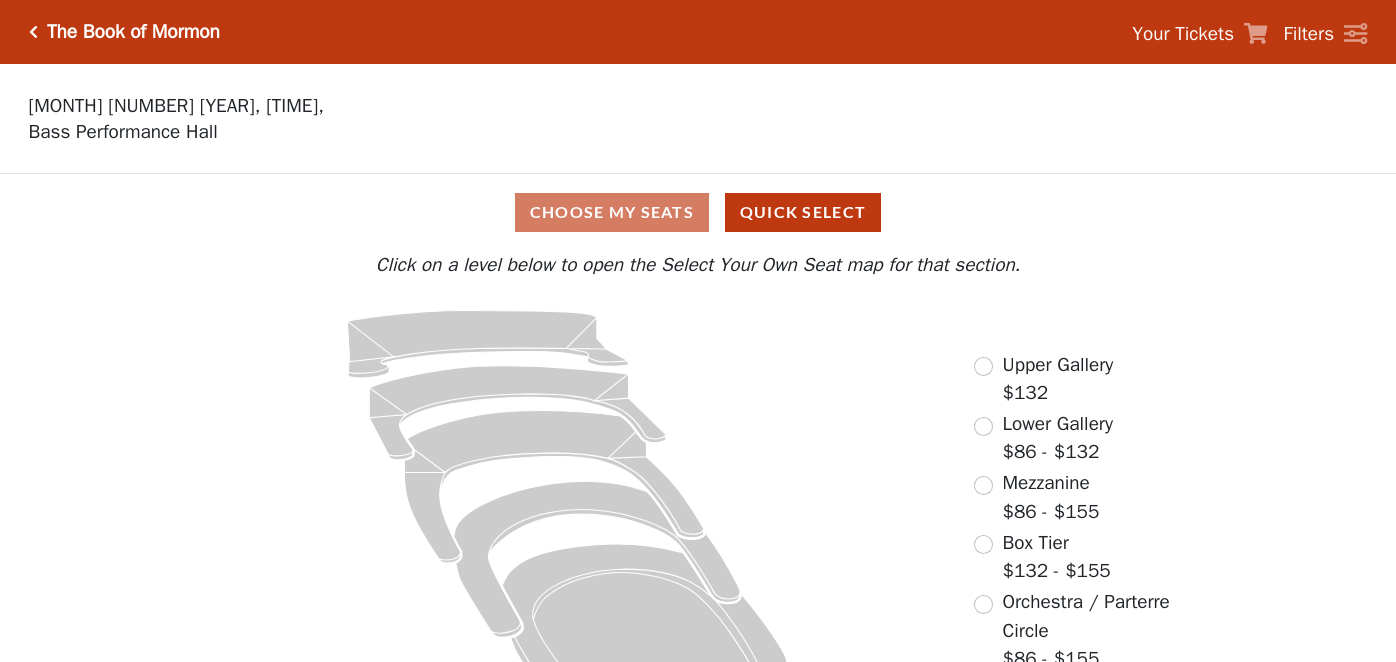scroll, scrollTop: 0, scrollLeft: 0, axis: both 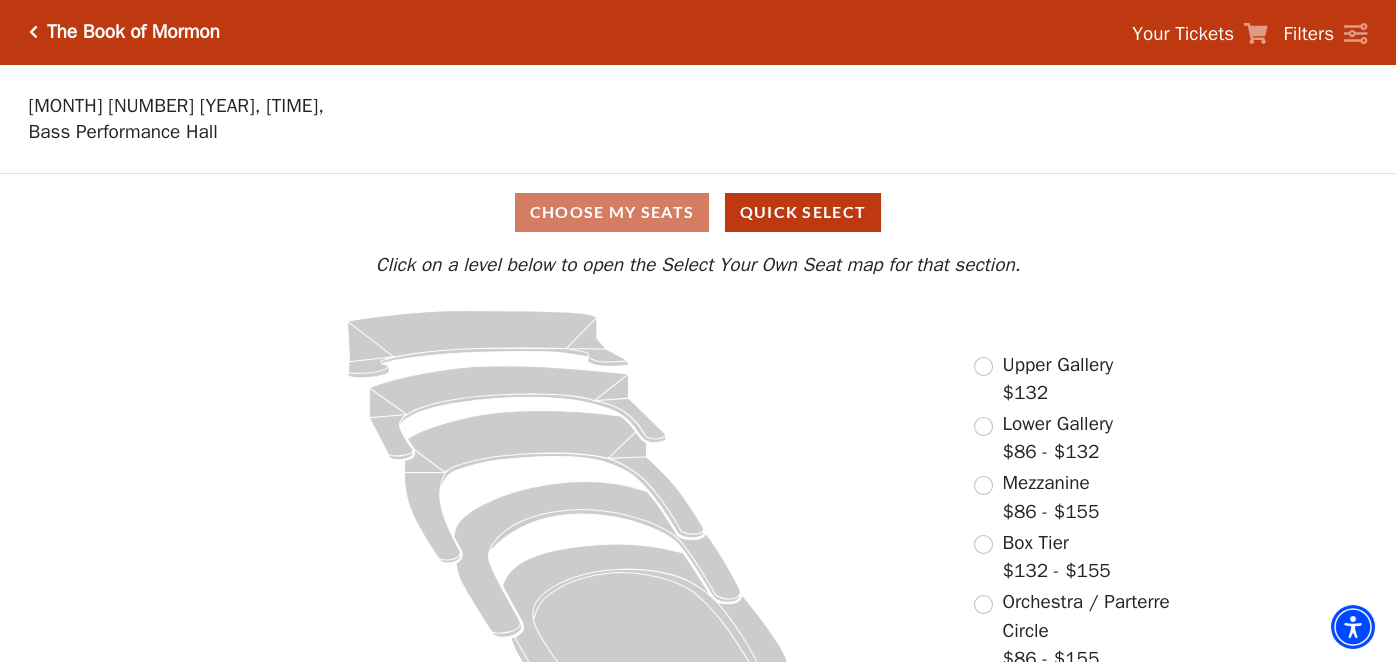 click on "Choose My Seats
Quick Select
Current Level     Click on a level below to open the Select Your Own Seat map for that section.                     If you prefer that we choose your seats, click the Quick Select button below.
Quick Select
Click on a level below to open the Select Your Own Seat map for that section.
Upper Gallery $132
Lower Gallery $86 - $132
Mezzanine $86 - $155
Box Tier $132 - $155
Orchestra / Parterre Circle $86 - $155" at bounding box center (698, 451) 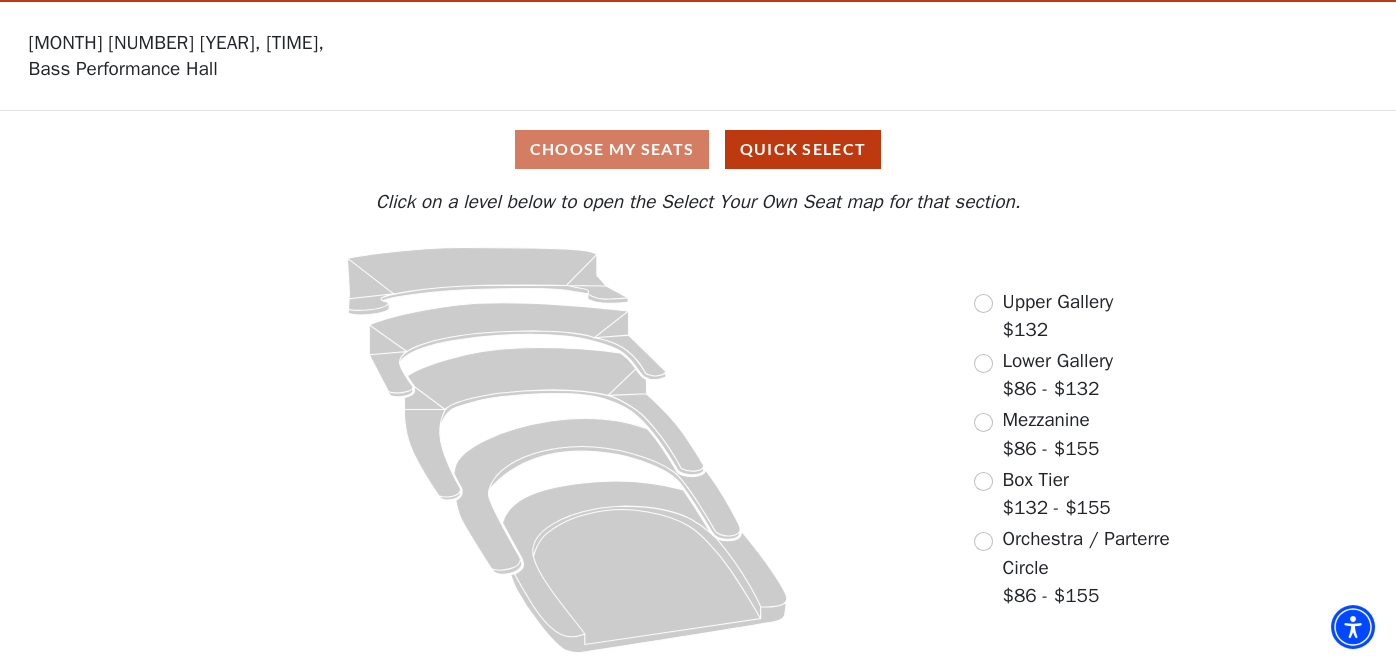 scroll, scrollTop: 63, scrollLeft: 0, axis: vertical 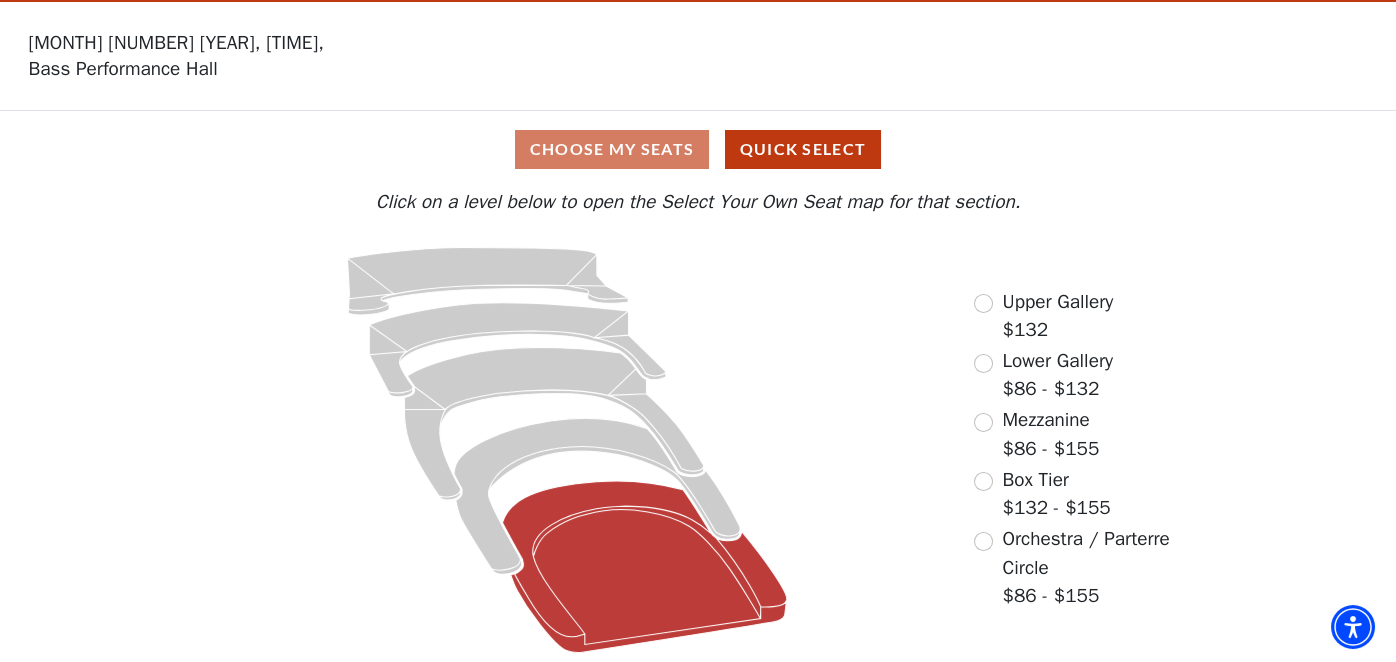 click 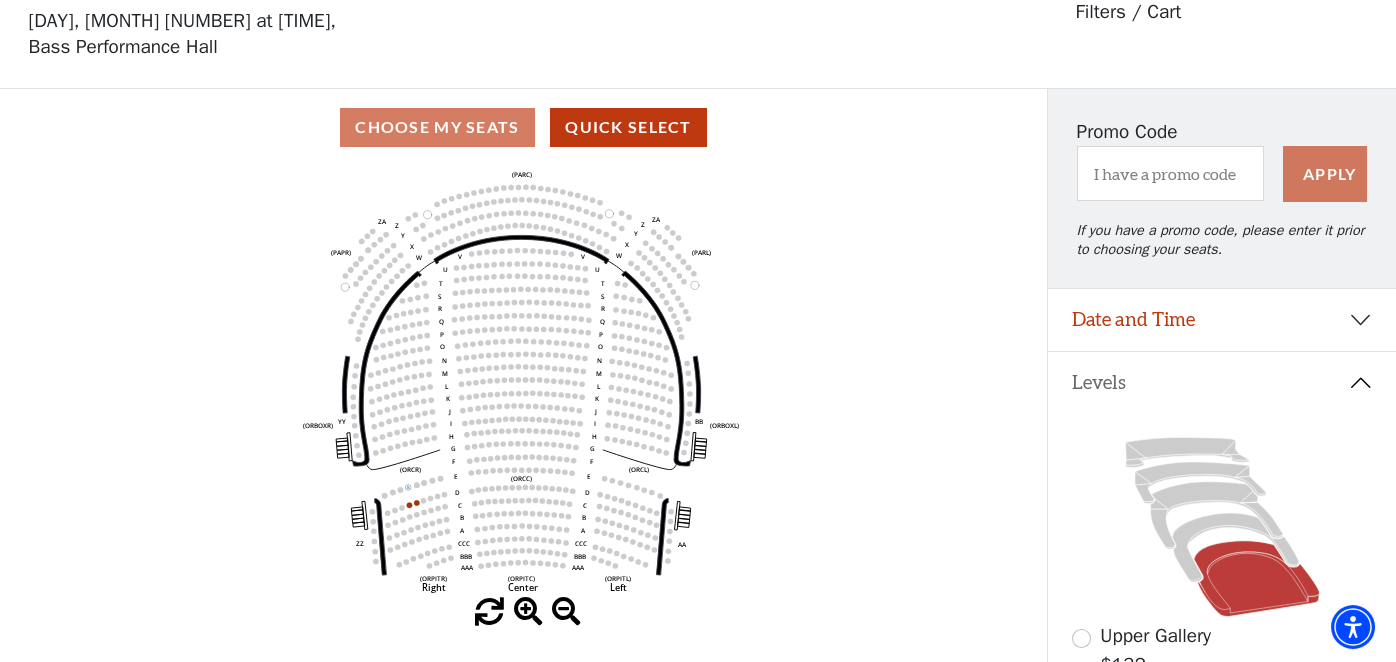 scroll, scrollTop: 92, scrollLeft: 0, axis: vertical 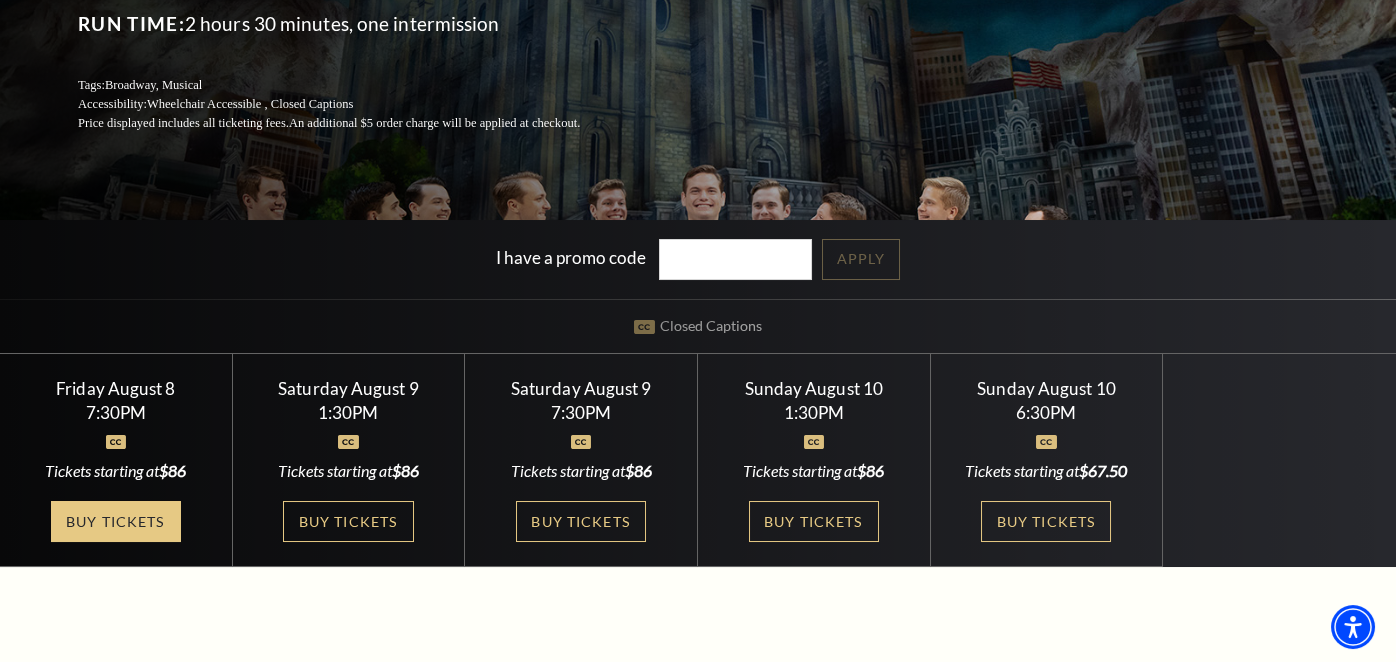 click on "Buy Tickets" at bounding box center [116, 521] 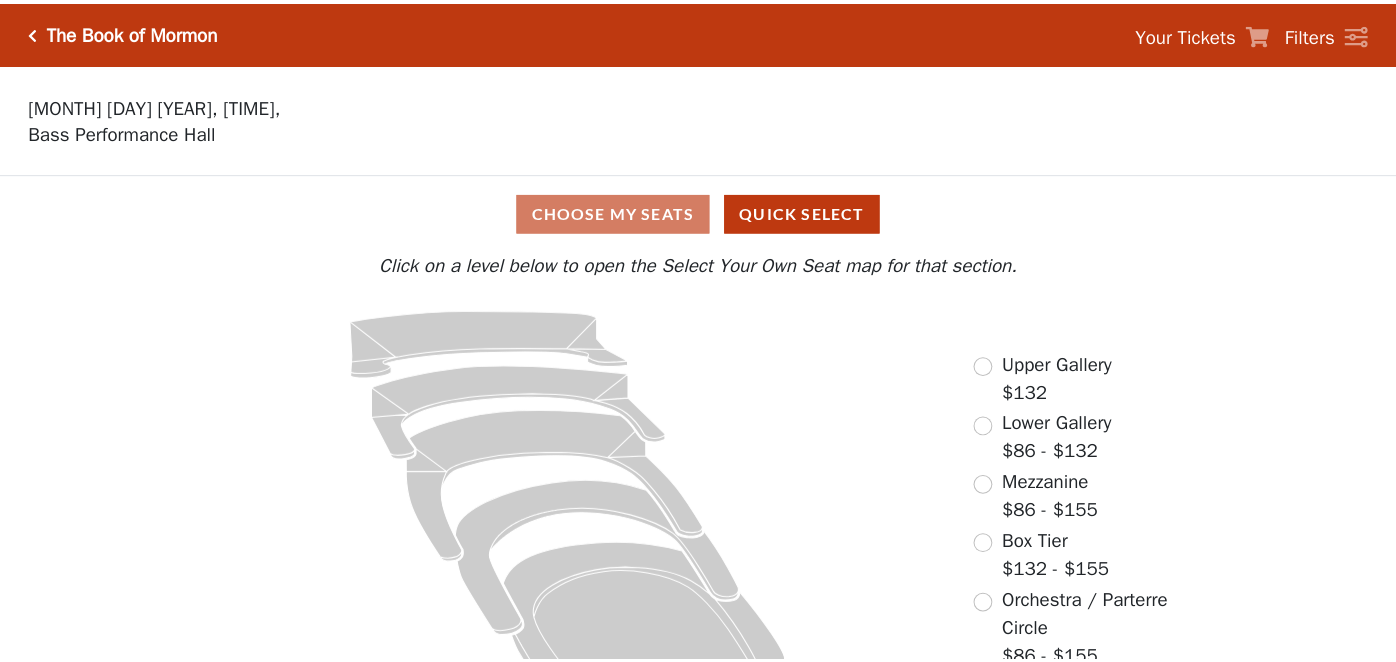 scroll, scrollTop: 0, scrollLeft: 0, axis: both 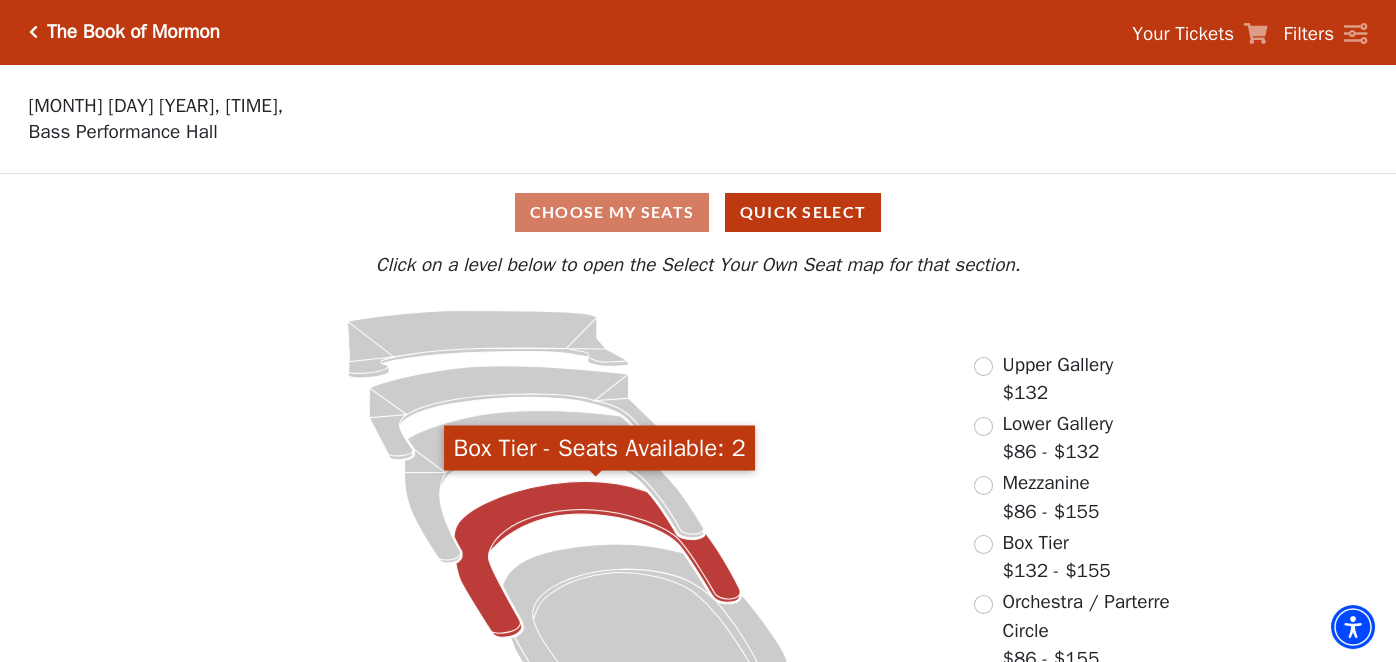 click 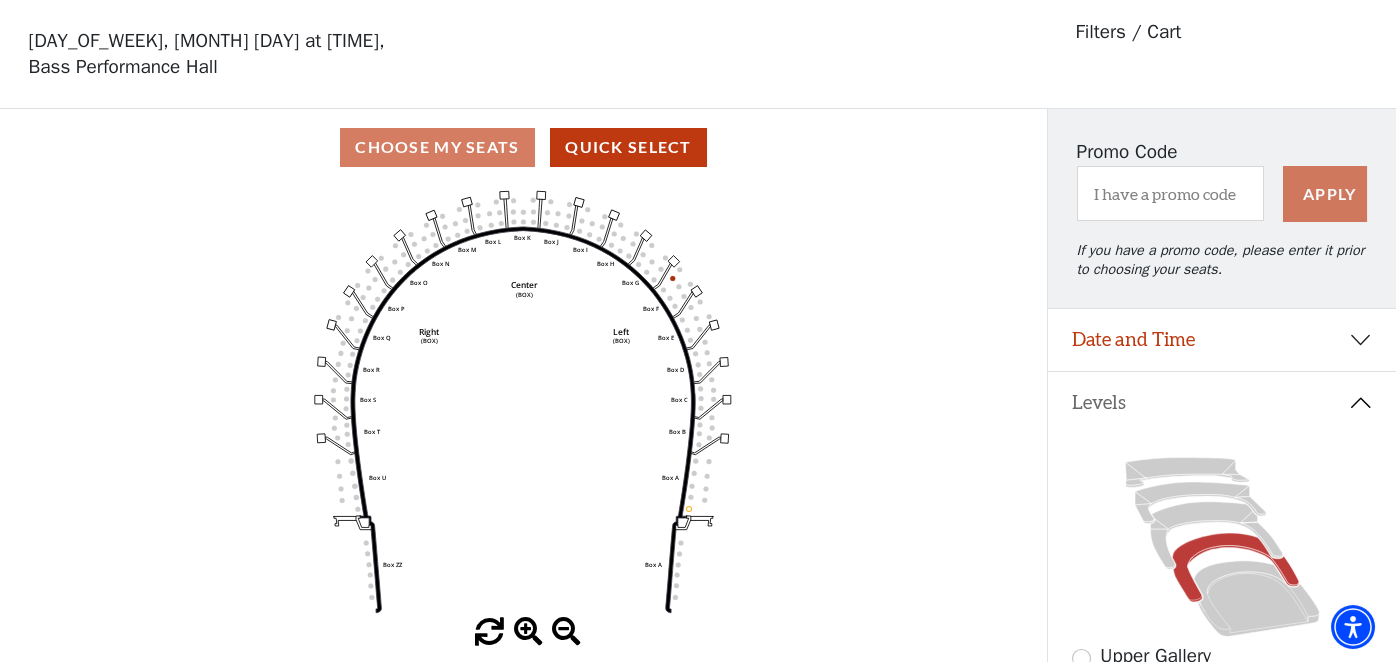 scroll, scrollTop: 92, scrollLeft: 0, axis: vertical 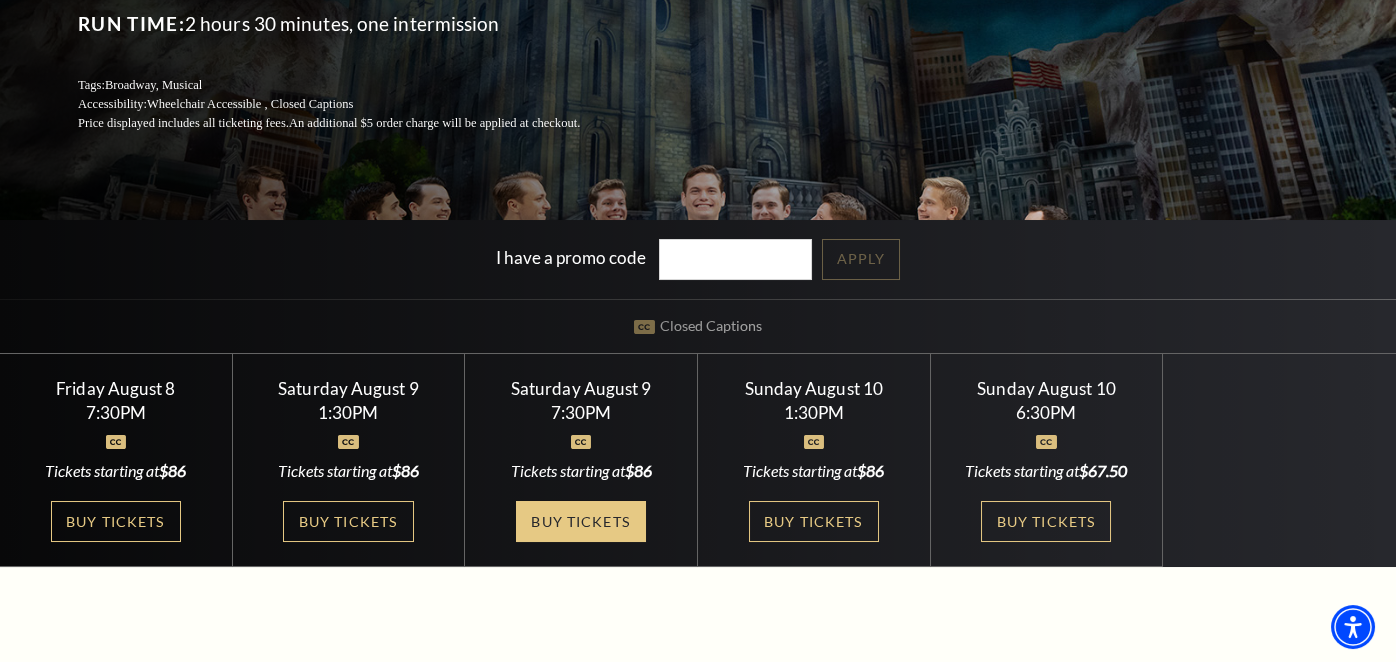 click on "Buy Tickets" at bounding box center (581, 521) 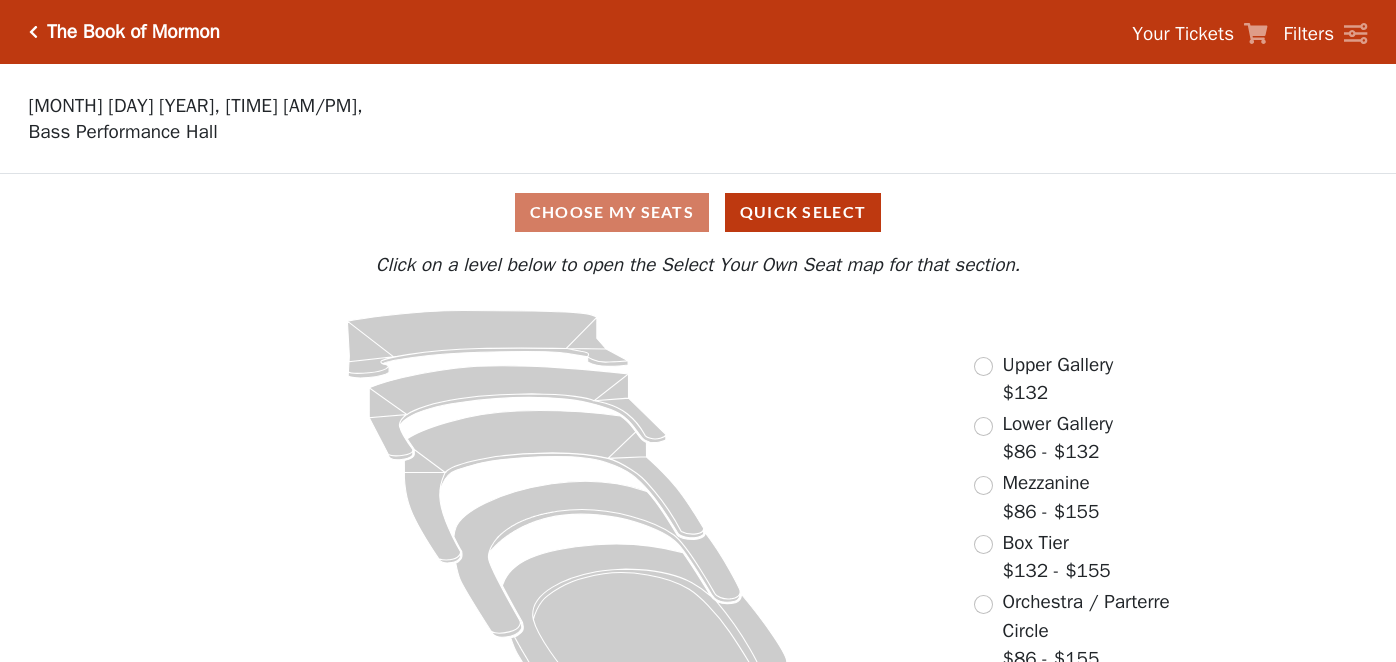 scroll, scrollTop: 0, scrollLeft: 0, axis: both 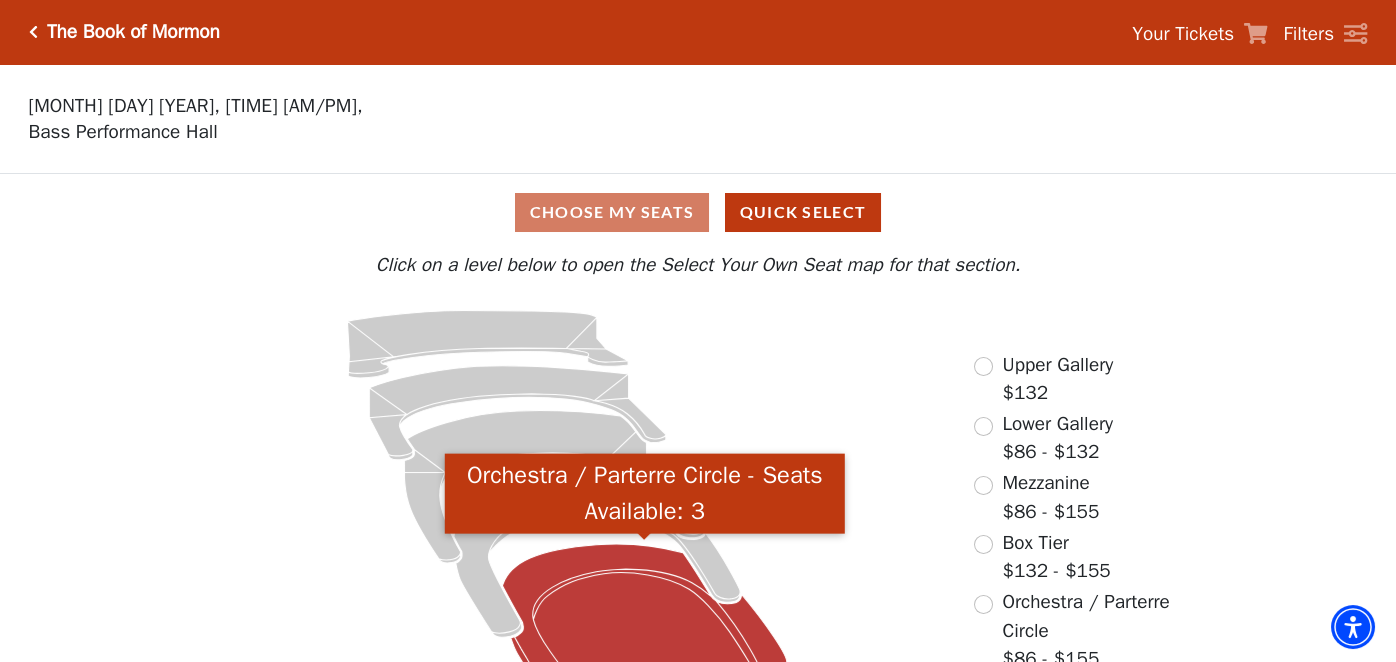 click 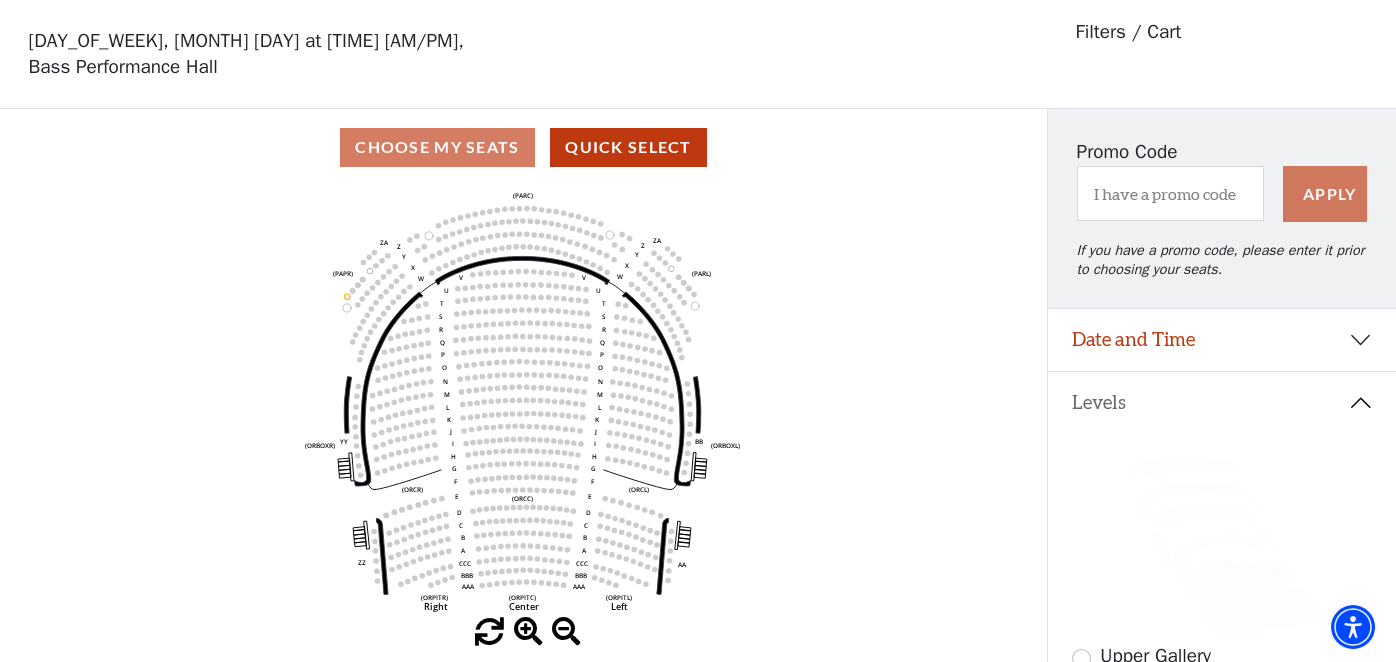 scroll, scrollTop: 92, scrollLeft: 0, axis: vertical 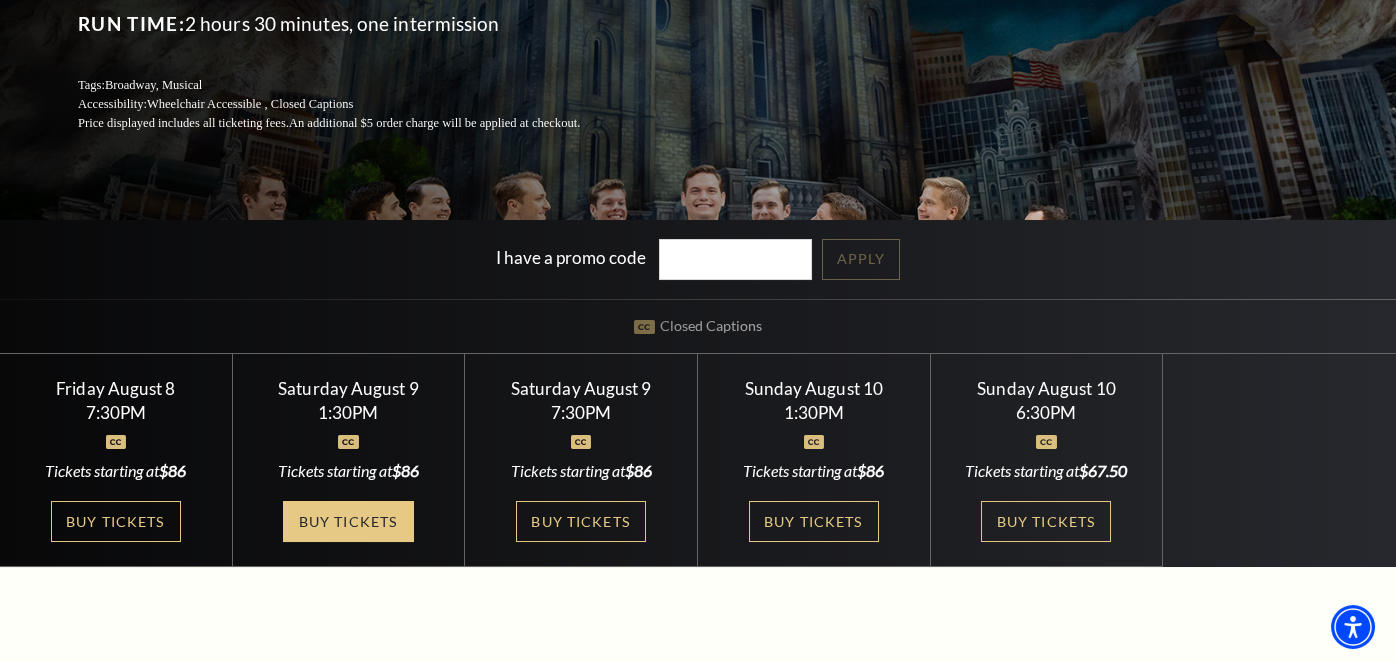 click on "Buy Tickets" at bounding box center (348, 521) 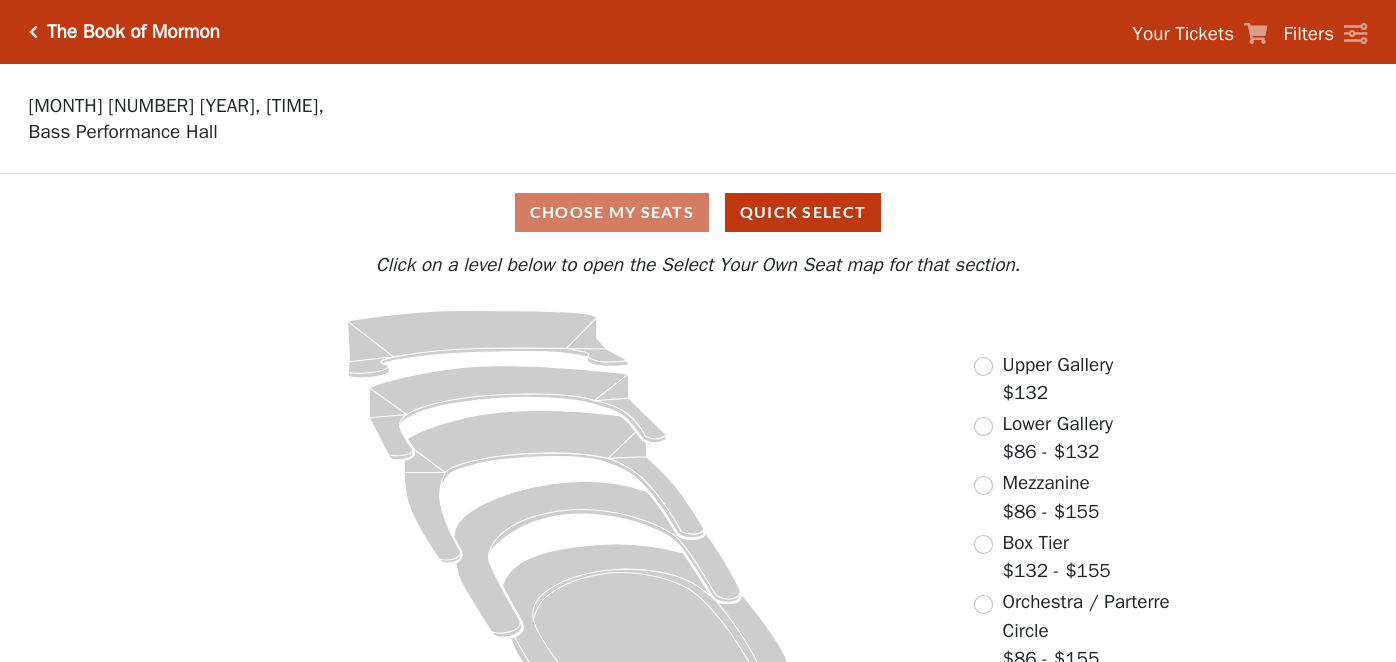 scroll, scrollTop: 0, scrollLeft: 0, axis: both 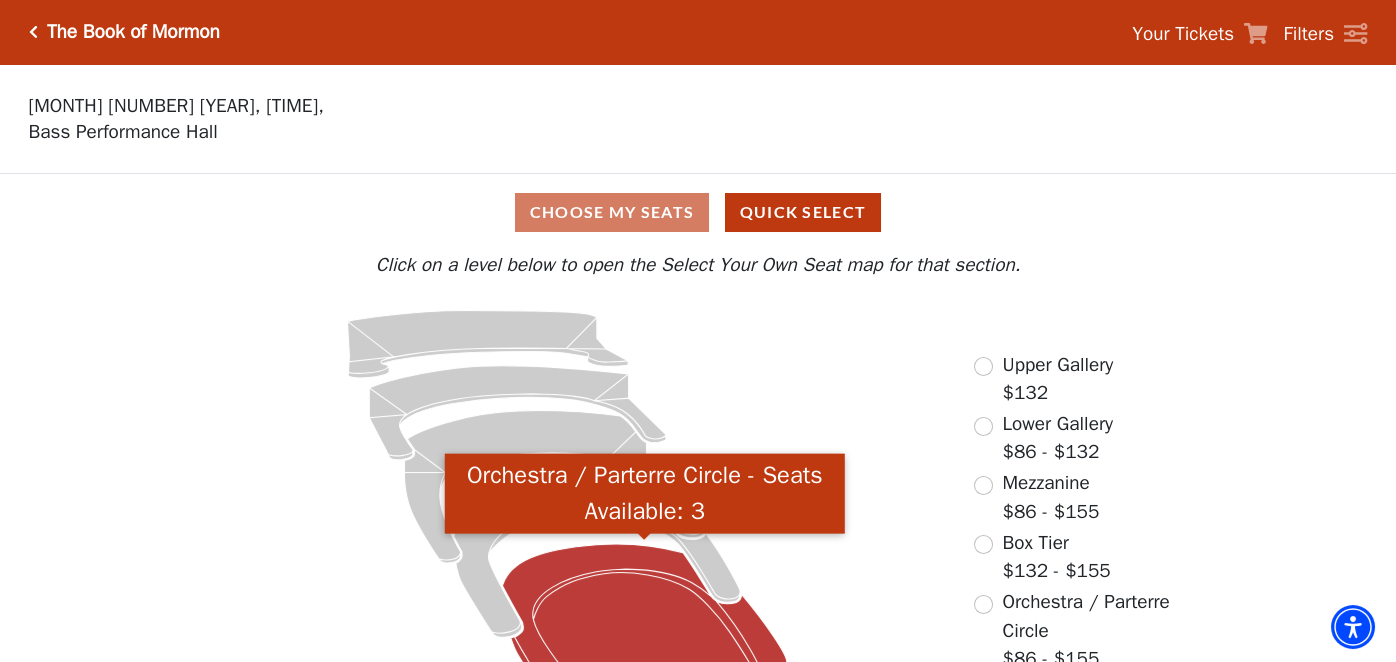 click 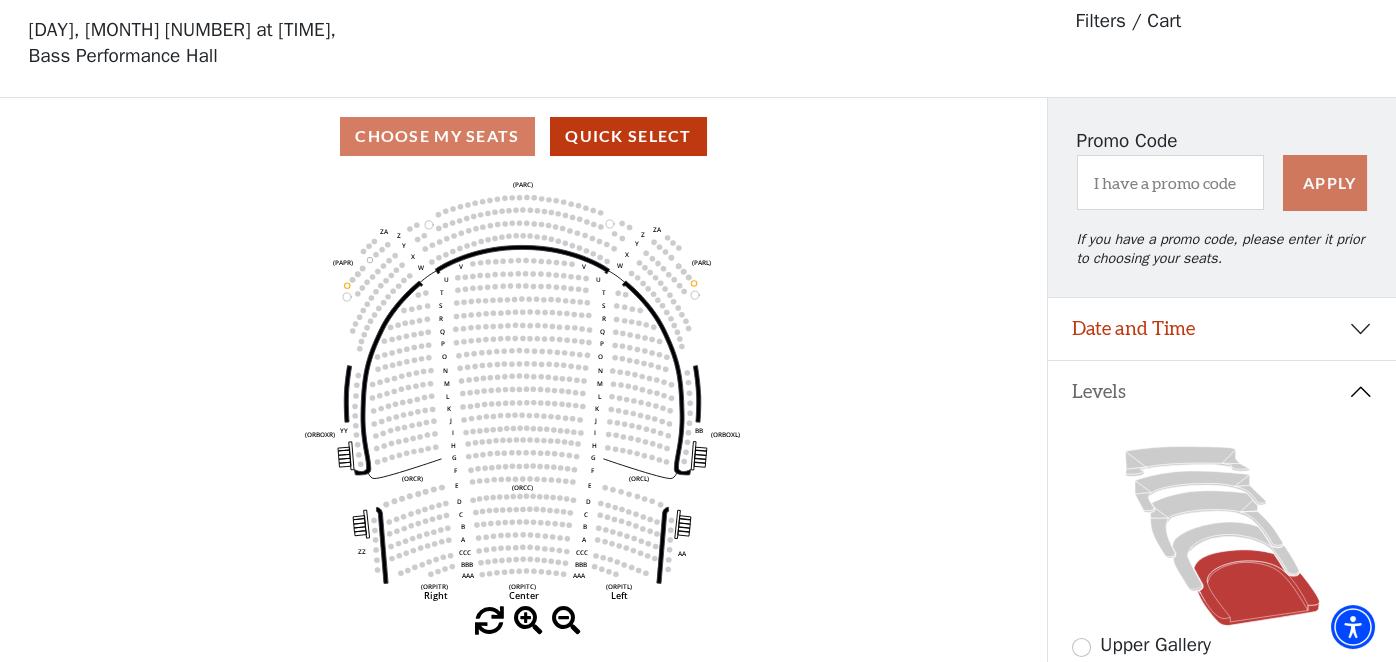 scroll, scrollTop: 92, scrollLeft: 0, axis: vertical 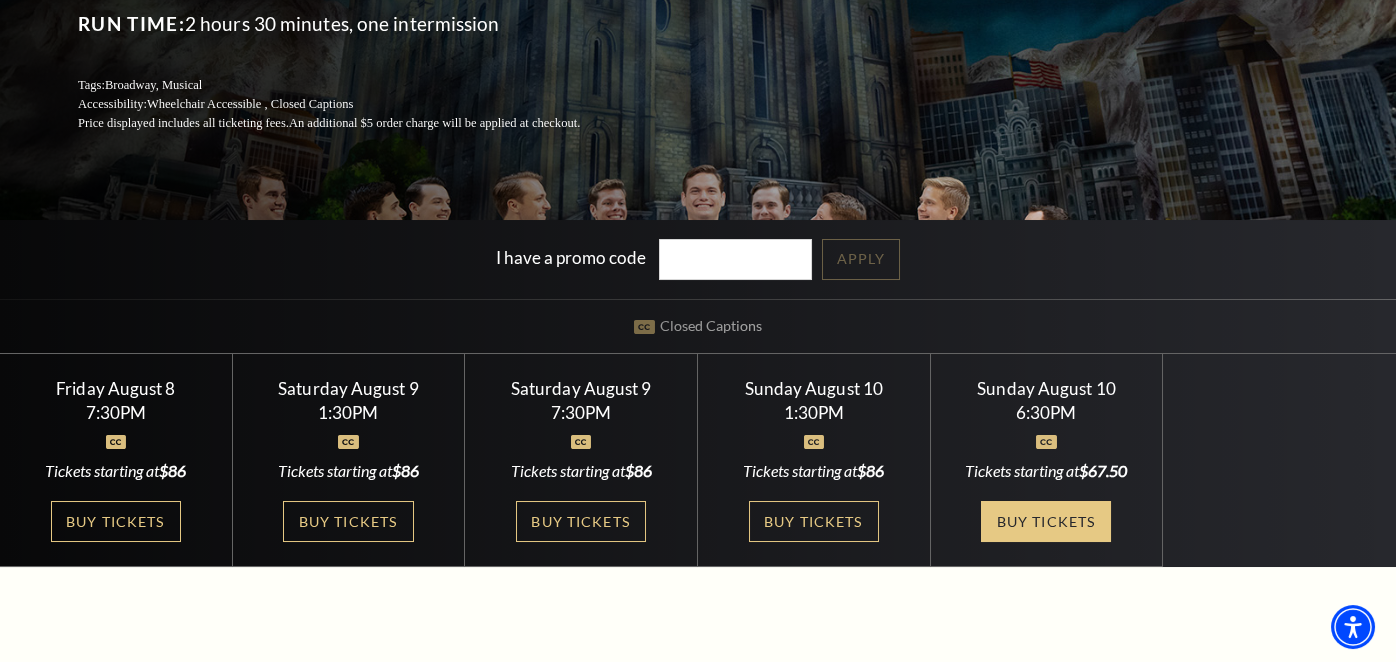 click on "Buy Tickets" at bounding box center [1046, 521] 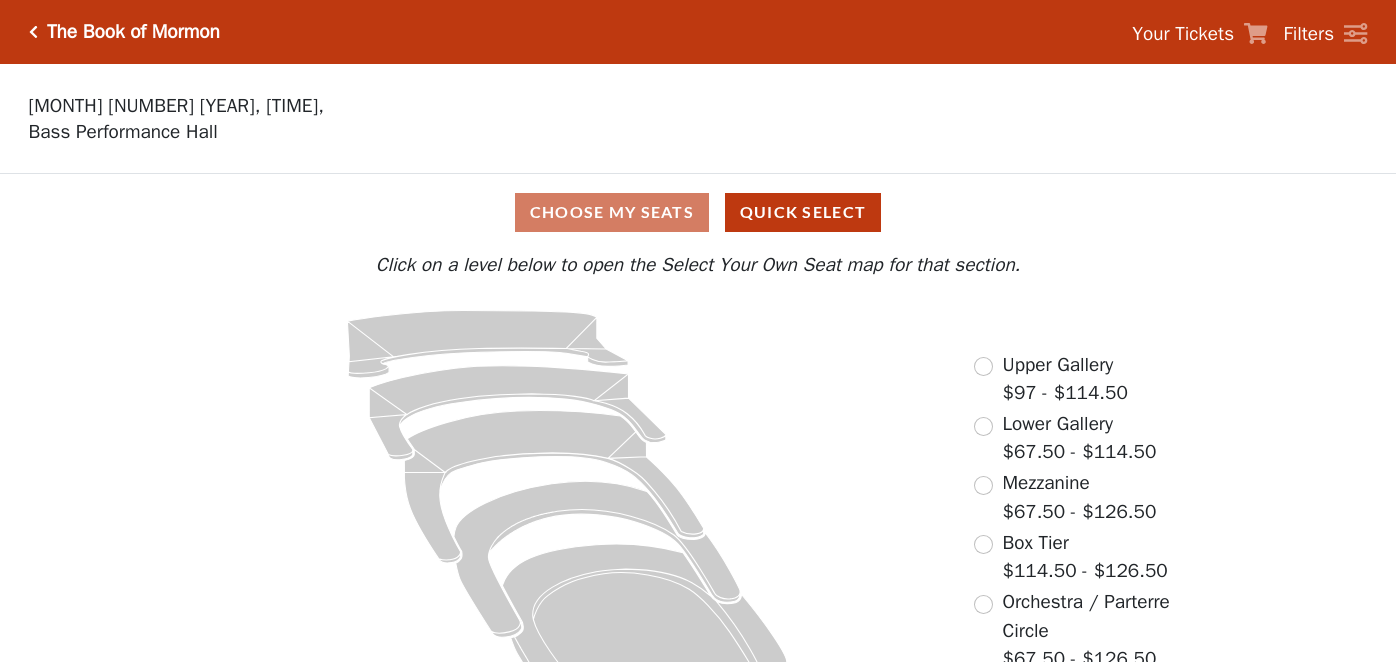 scroll, scrollTop: 0, scrollLeft: 0, axis: both 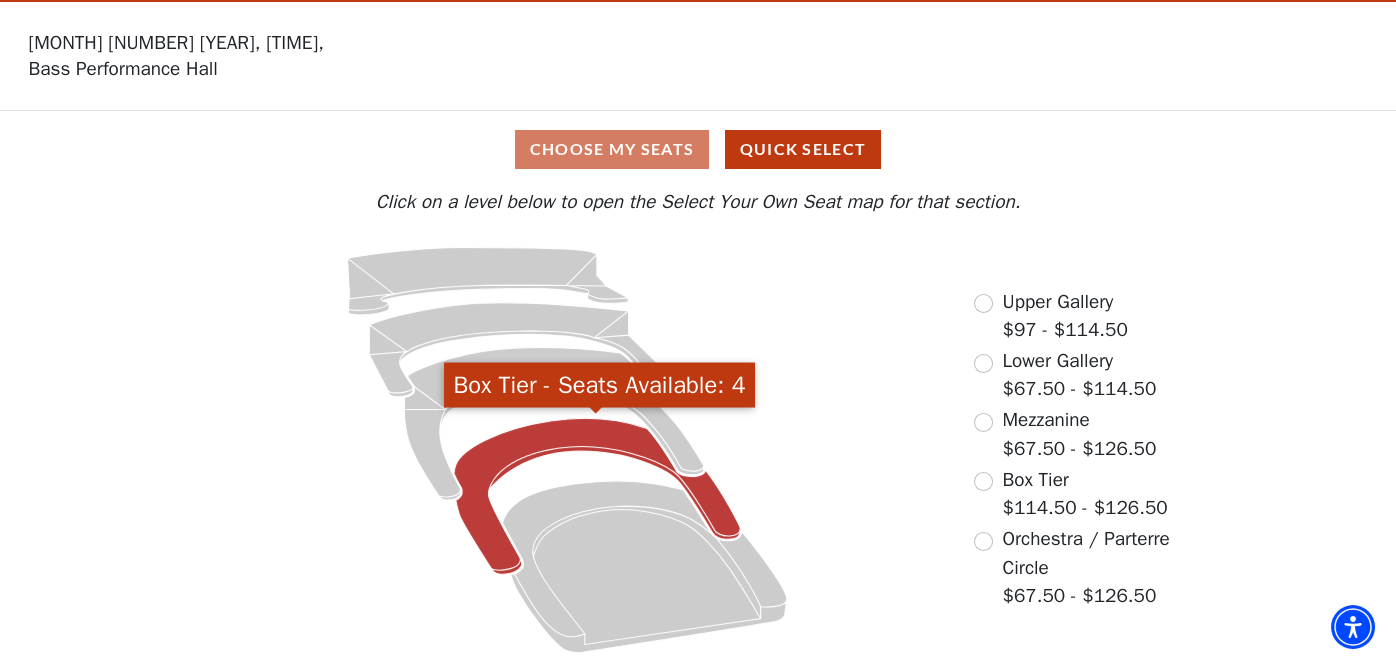 click 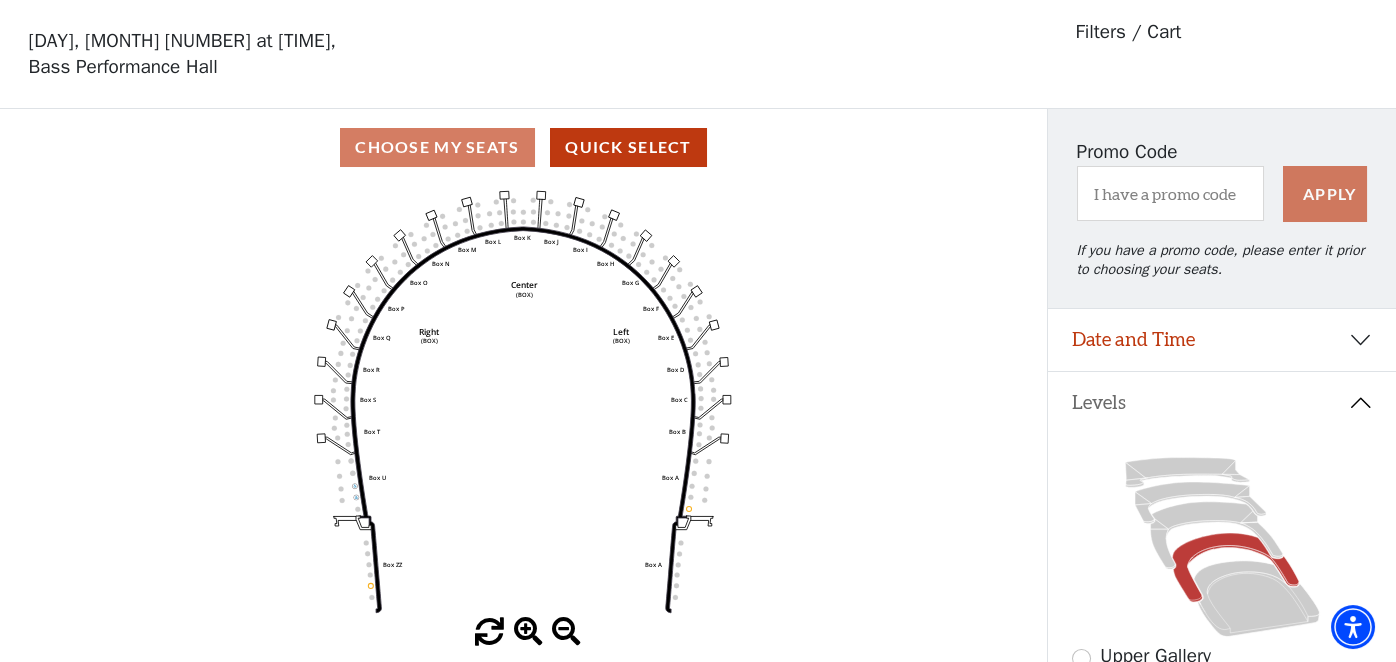 scroll, scrollTop: 92, scrollLeft: 0, axis: vertical 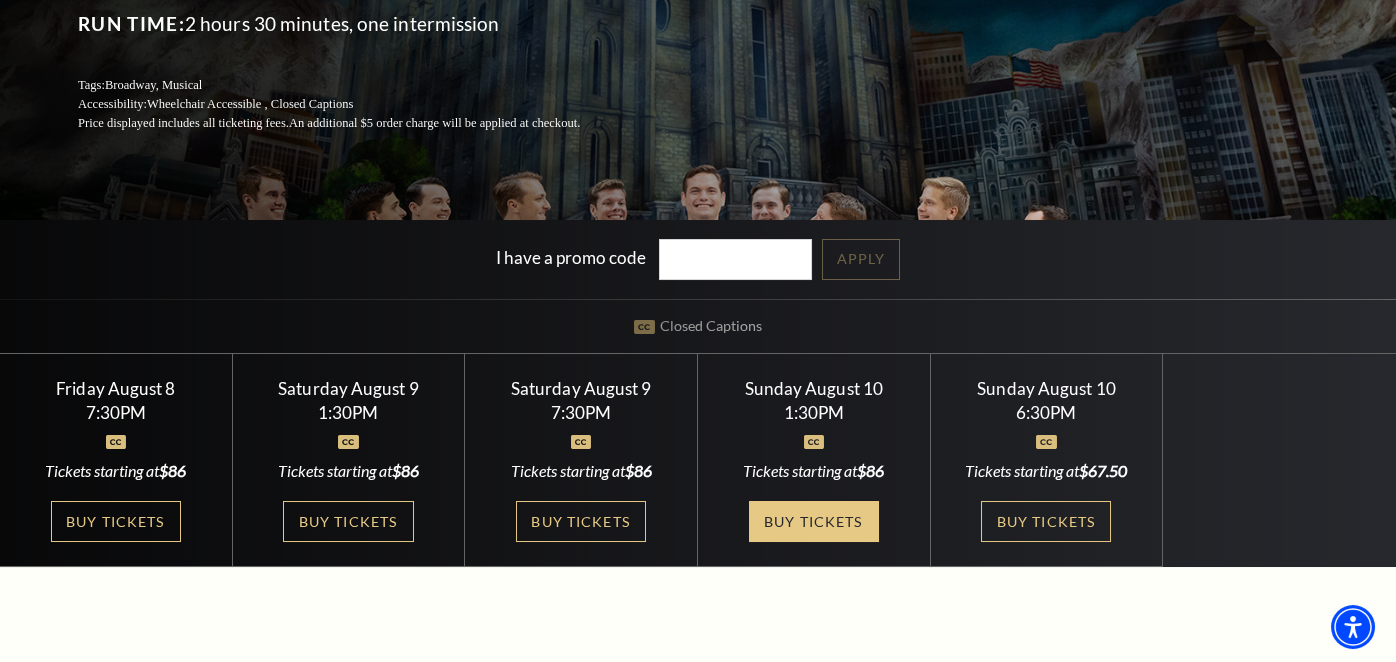 click on "Buy Tickets" at bounding box center (814, 521) 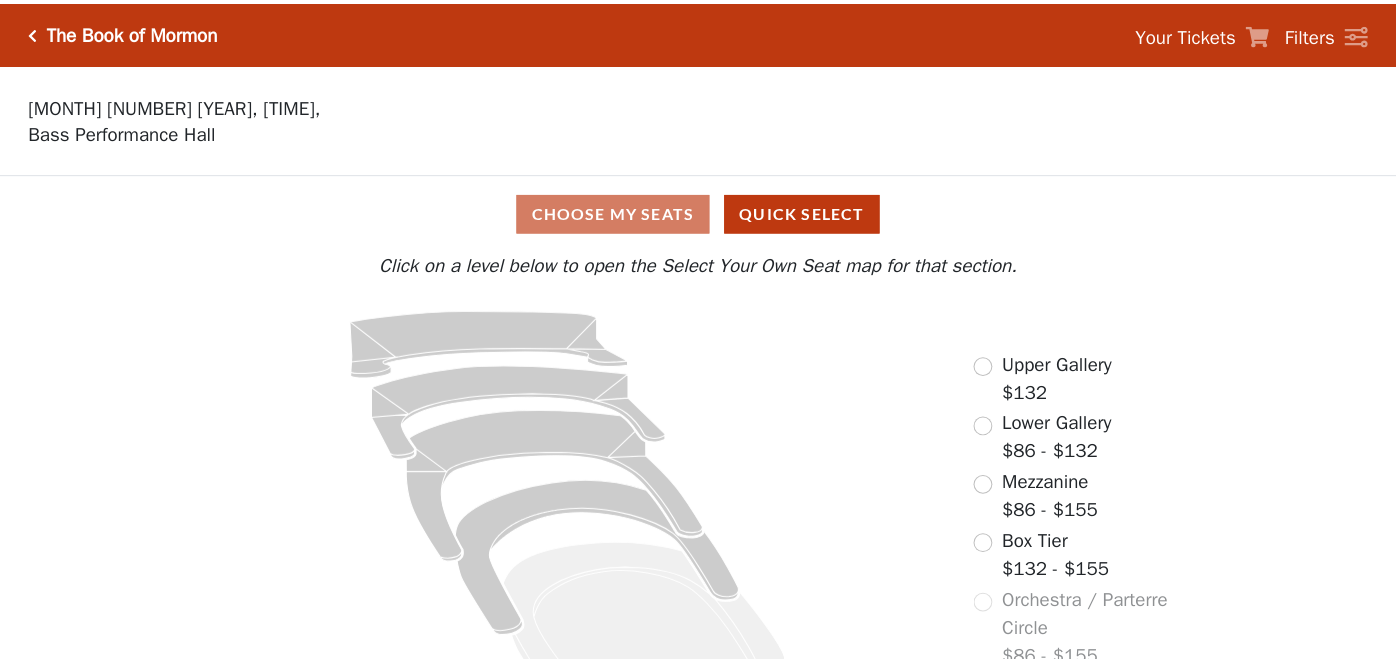 scroll, scrollTop: 0, scrollLeft: 0, axis: both 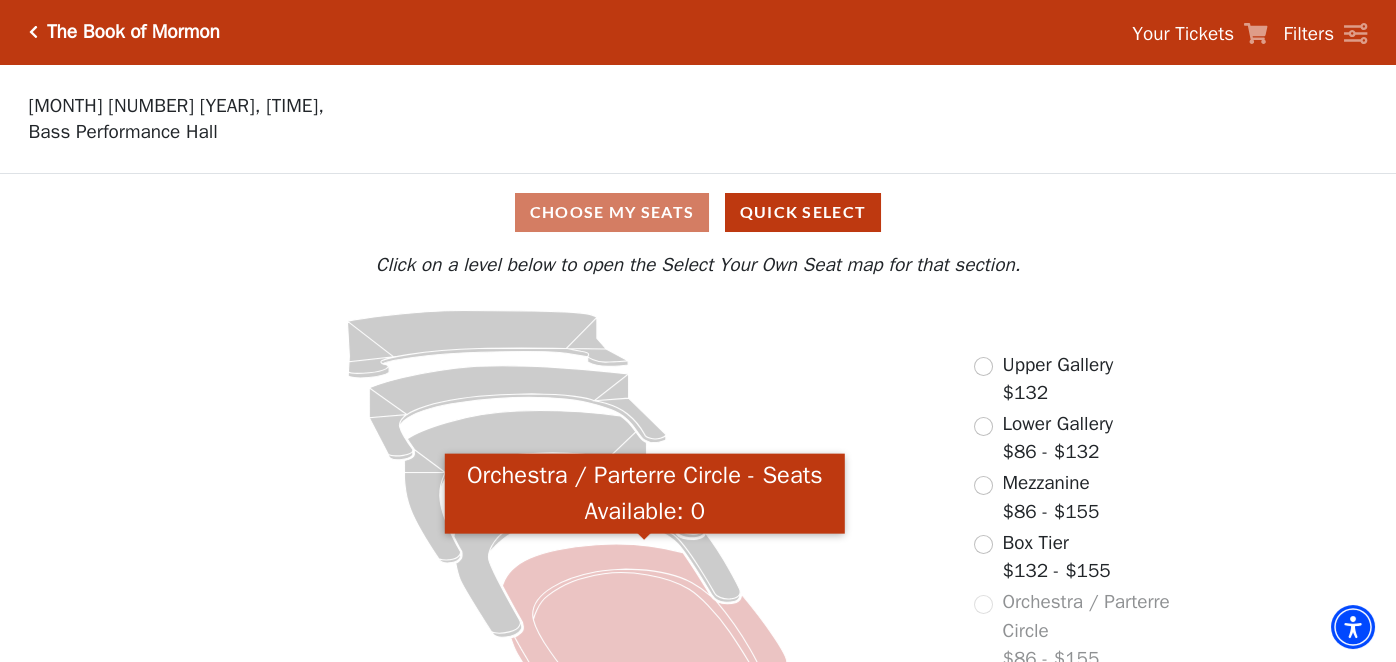 click 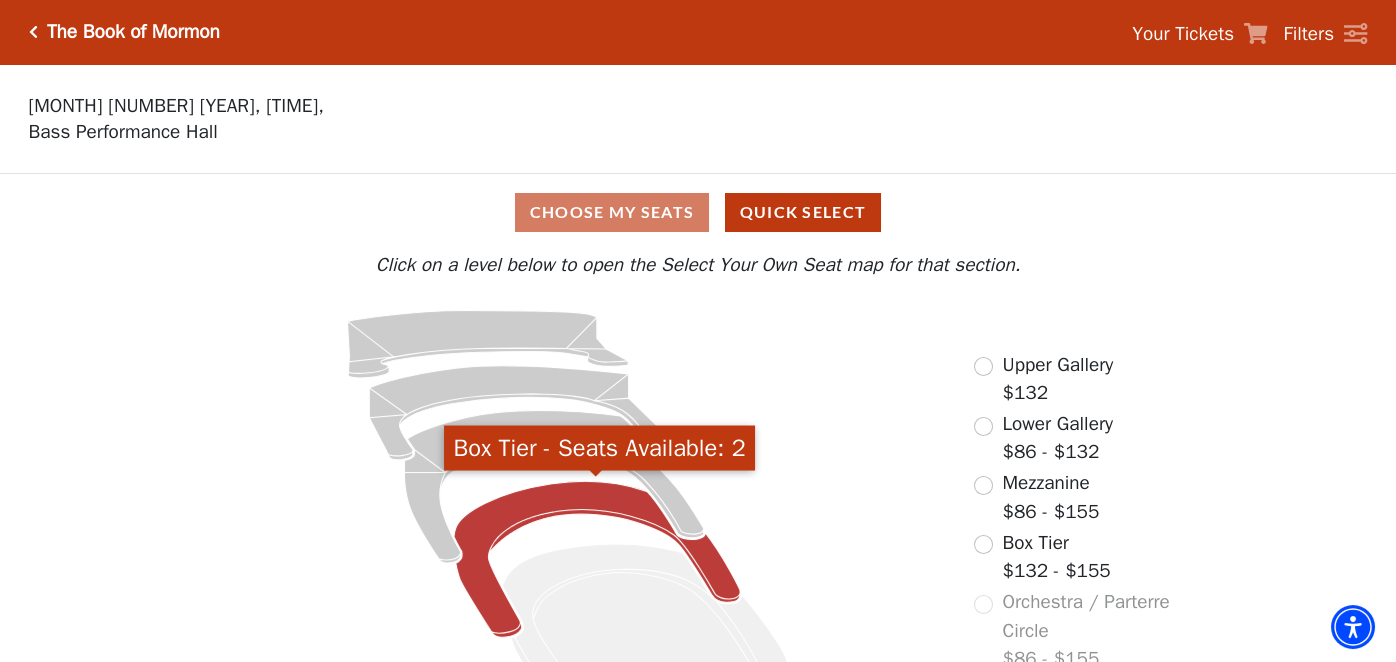 click 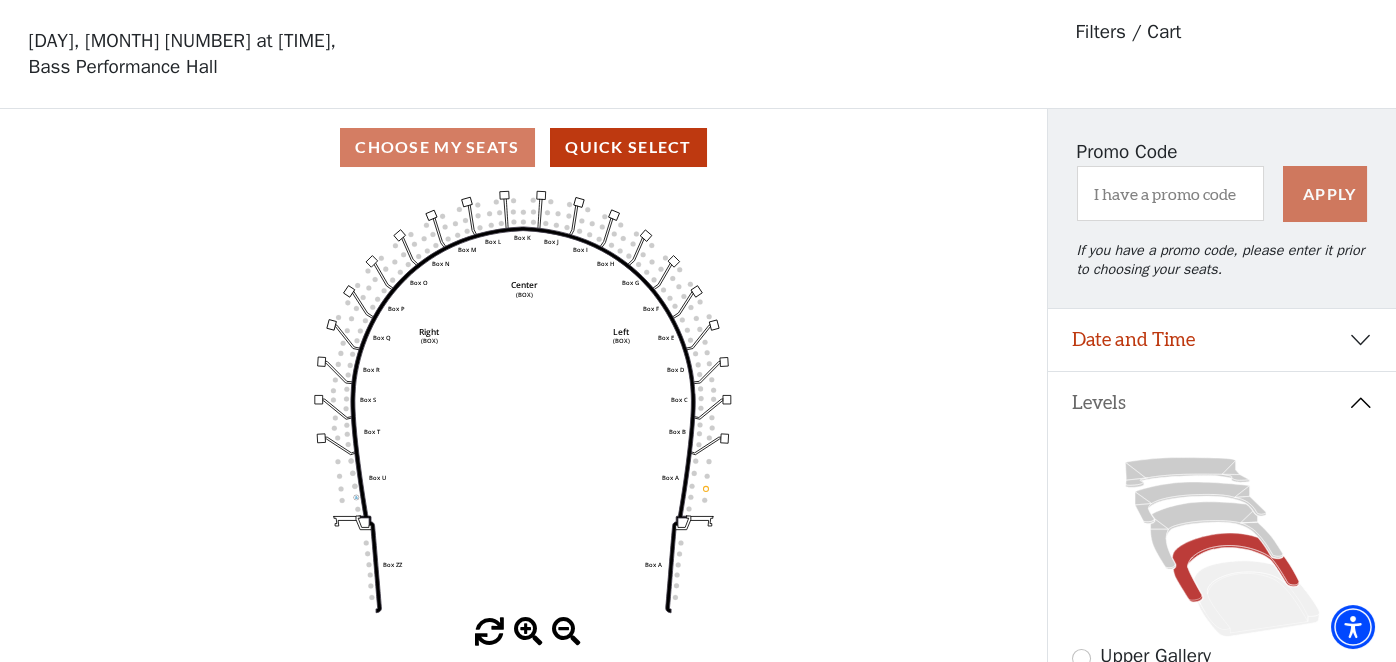 scroll, scrollTop: 92, scrollLeft: 0, axis: vertical 